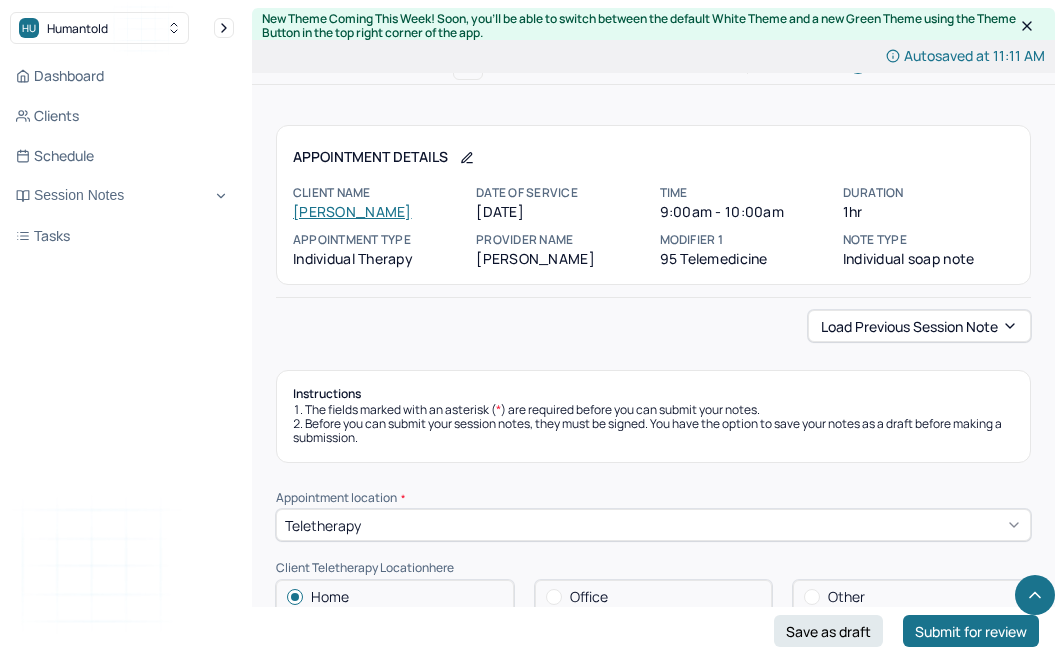 scroll, scrollTop: 3209, scrollLeft: 0, axis: vertical 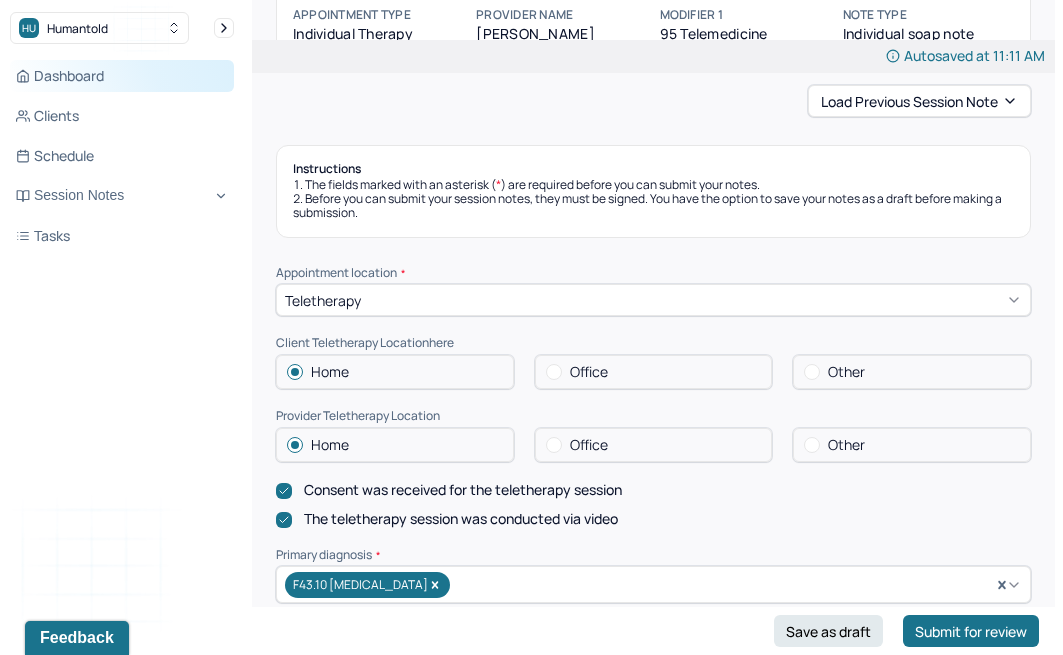 click on "Dashboard" at bounding box center (122, 76) 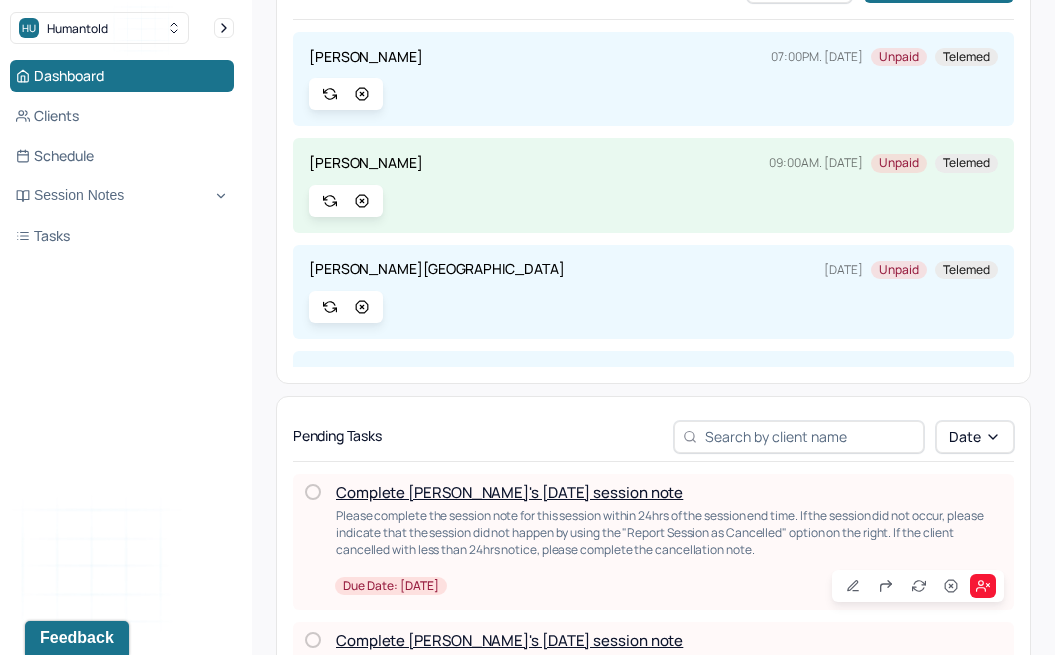 scroll, scrollTop: 89, scrollLeft: 0, axis: vertical 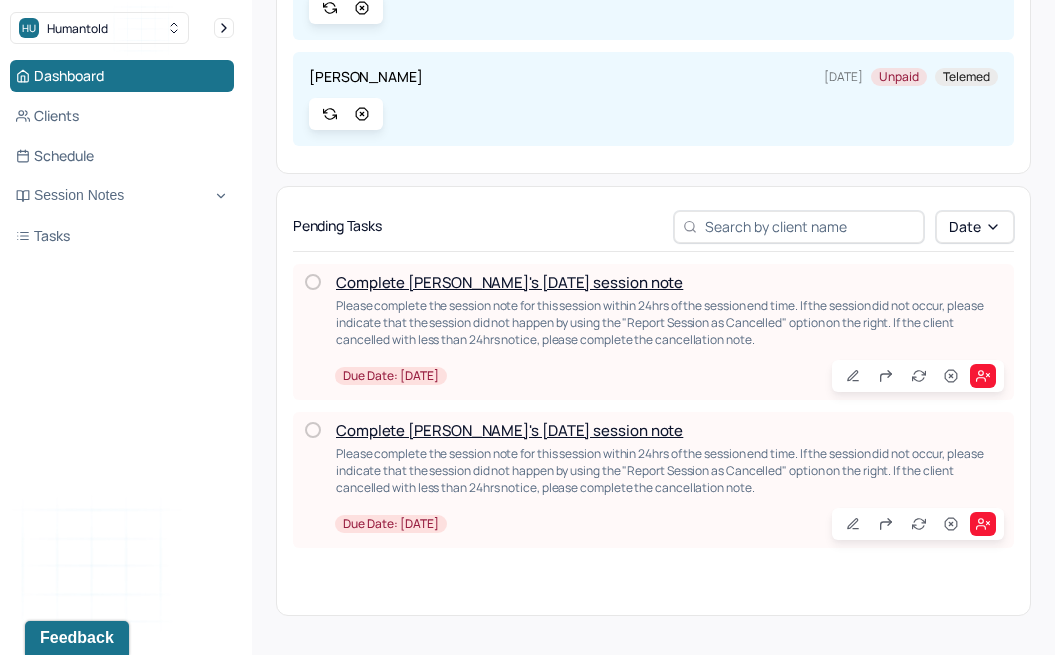 click on "Complete [PERSON_NAME]'s [DATE] session note" at bounding box center (509, 430) 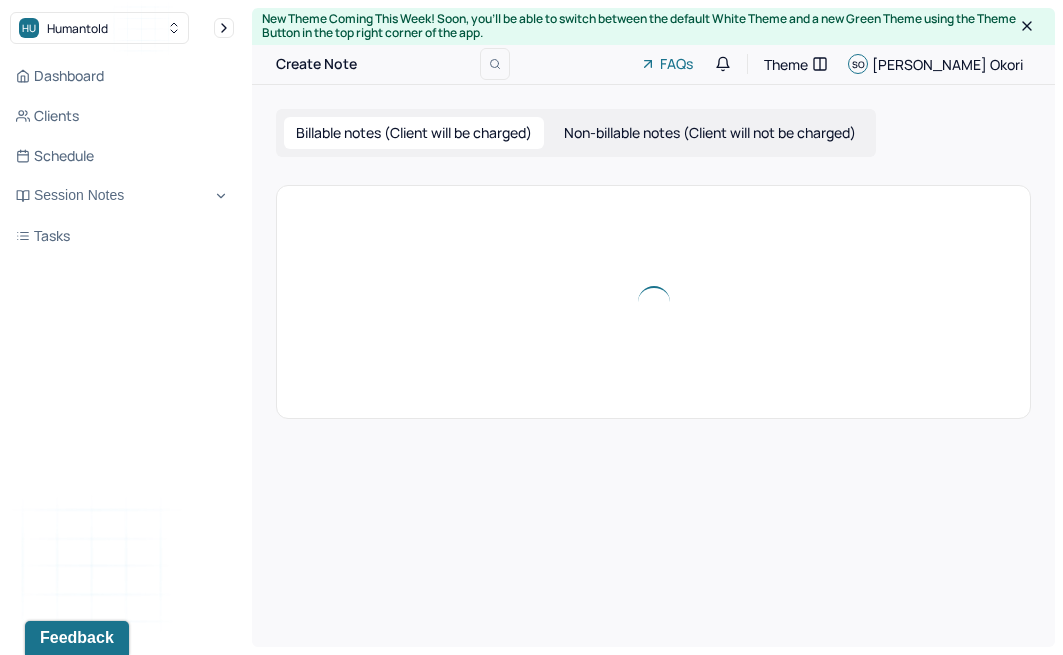 scroll, scrollTop: 0, scrollLeft: 0, axis: both 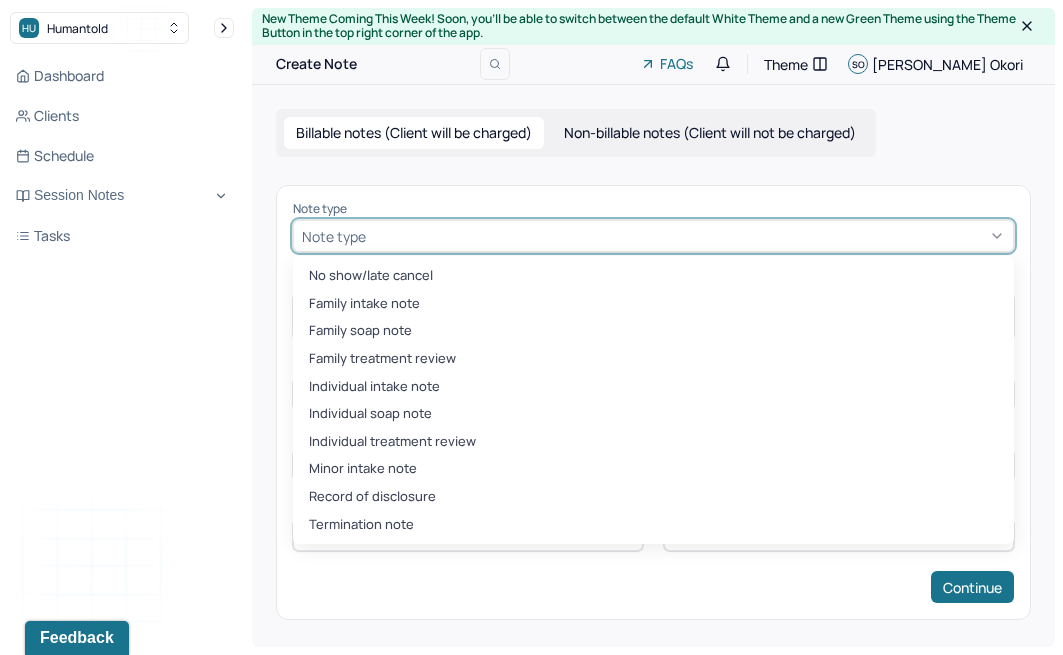 click at bounding box center (687, 236) 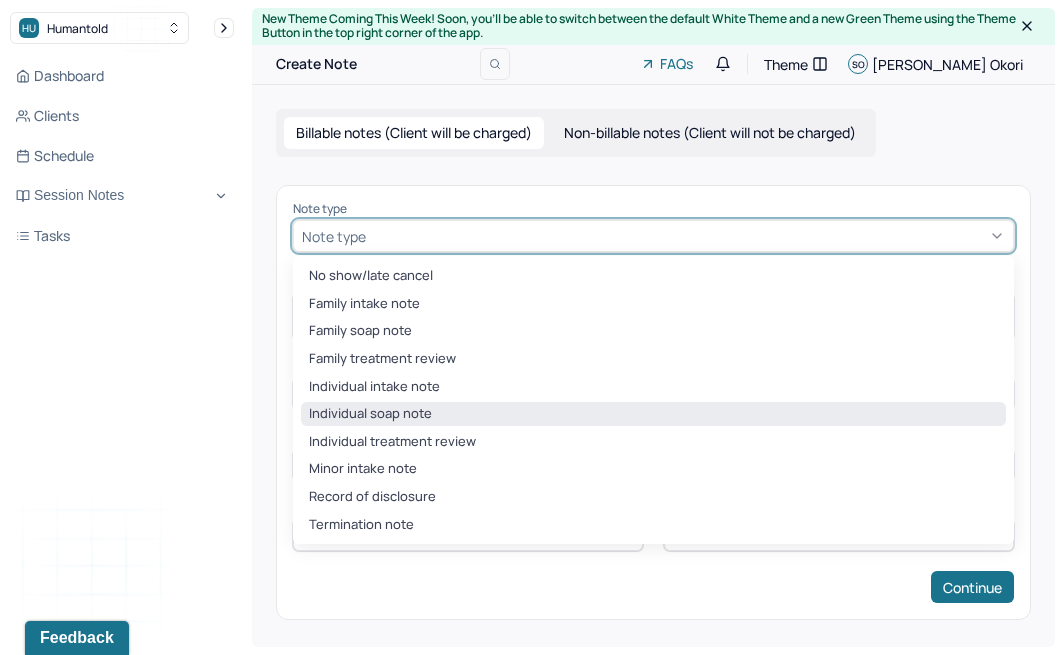click on "Individual soap note" at bounding box center [653, 414] 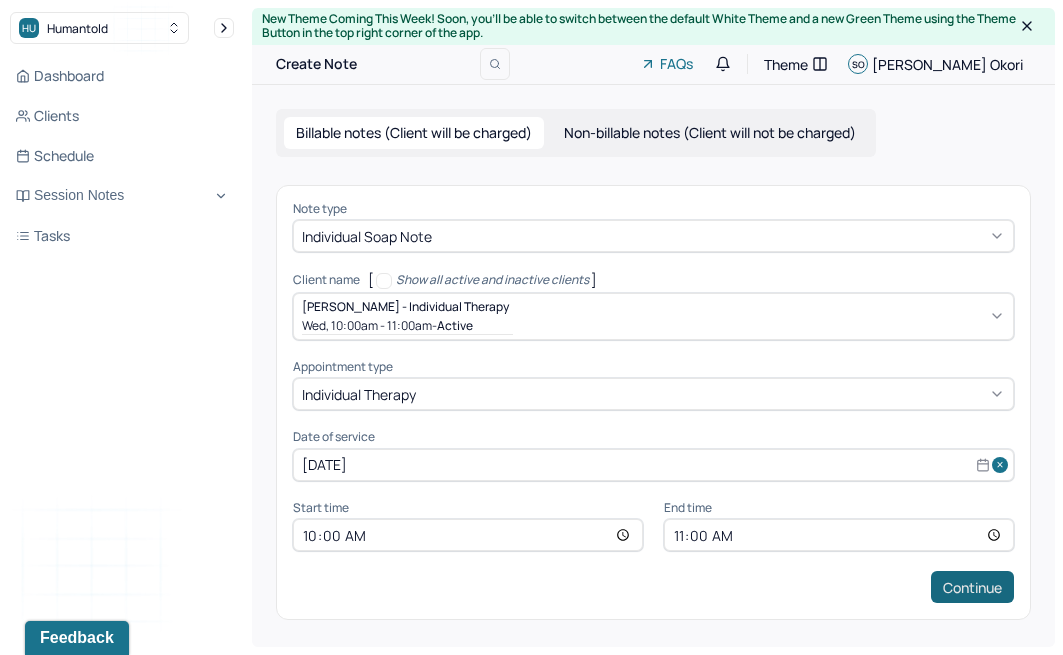 click on "Continue" at bounding box center (972, 587) 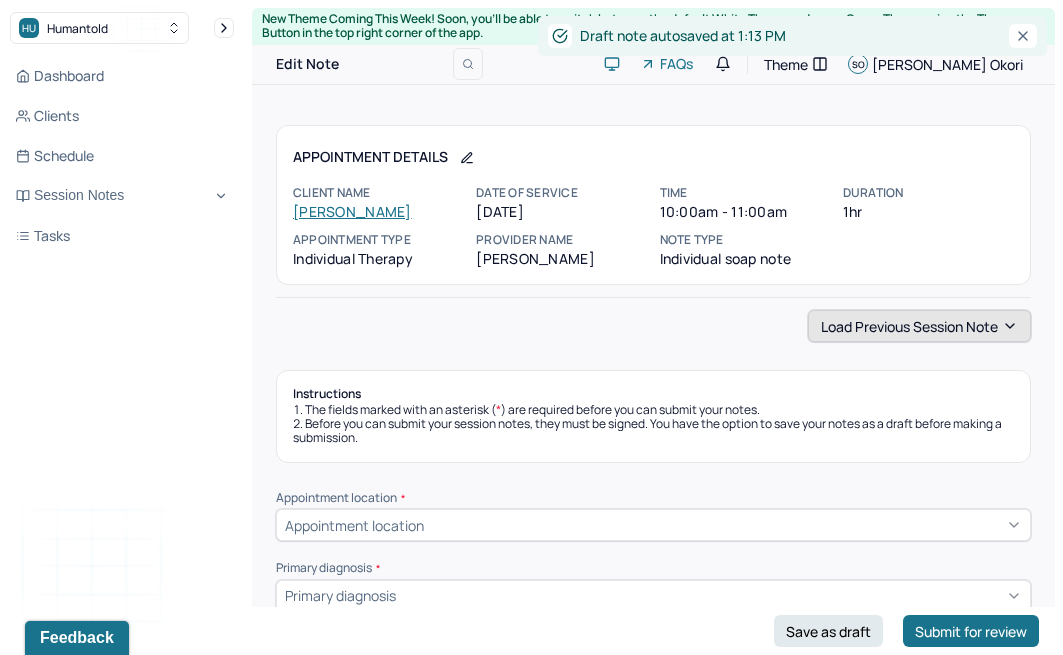 click on "Load previous session note" at bounding box center (919, 326) 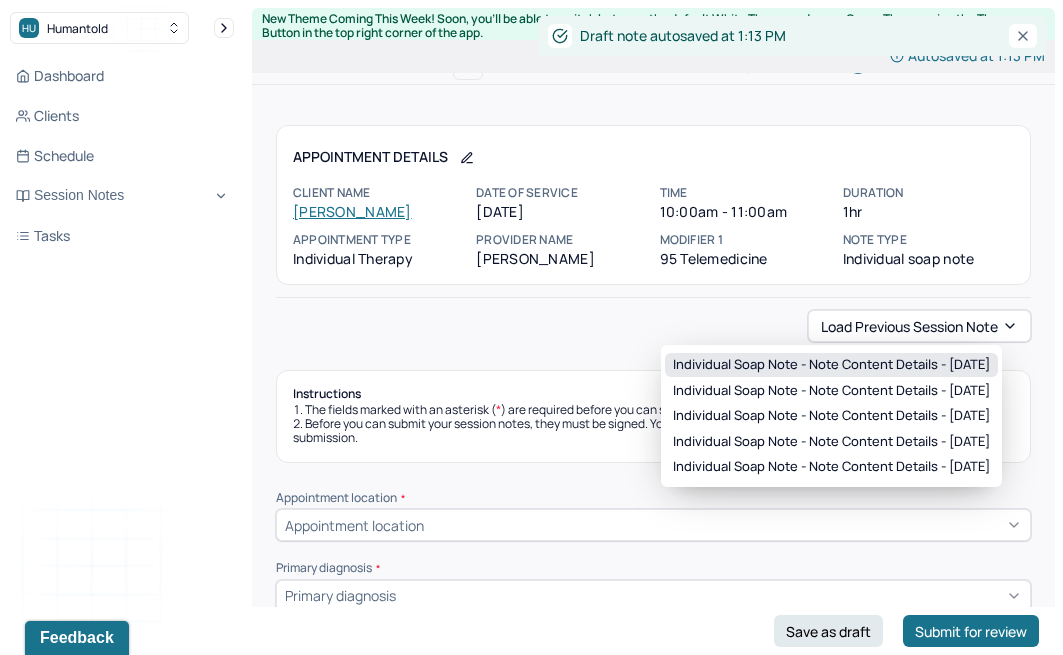 click on "Individual soap note   - Note content Details -   [DATE]" at bounding box center (831, 365) 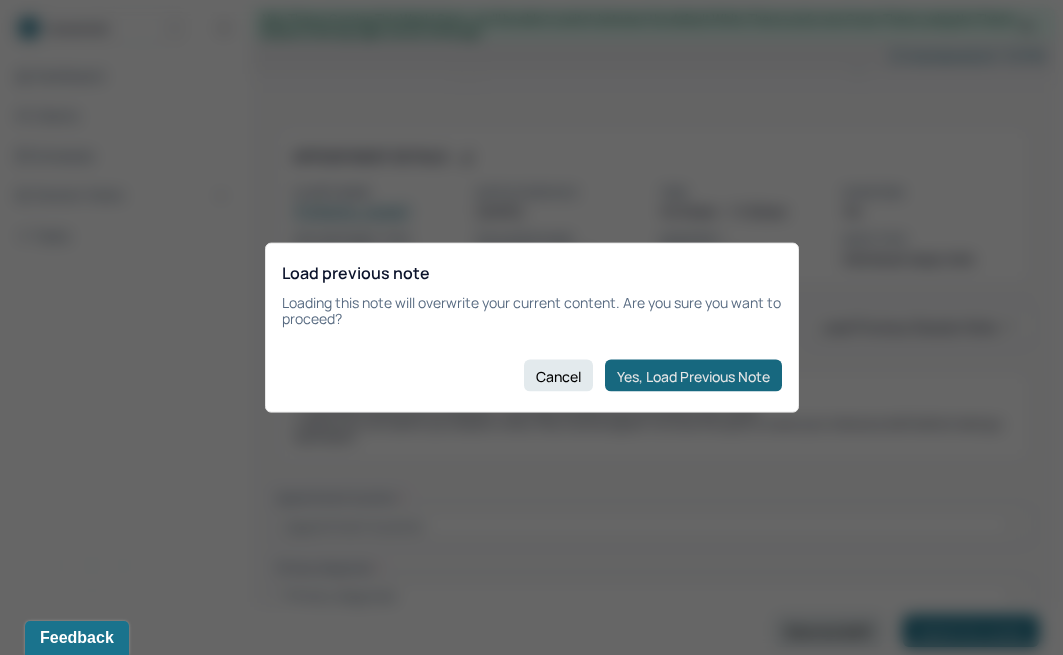 click on "Yes, Load Previous Note" at bounding box center (693, 376) 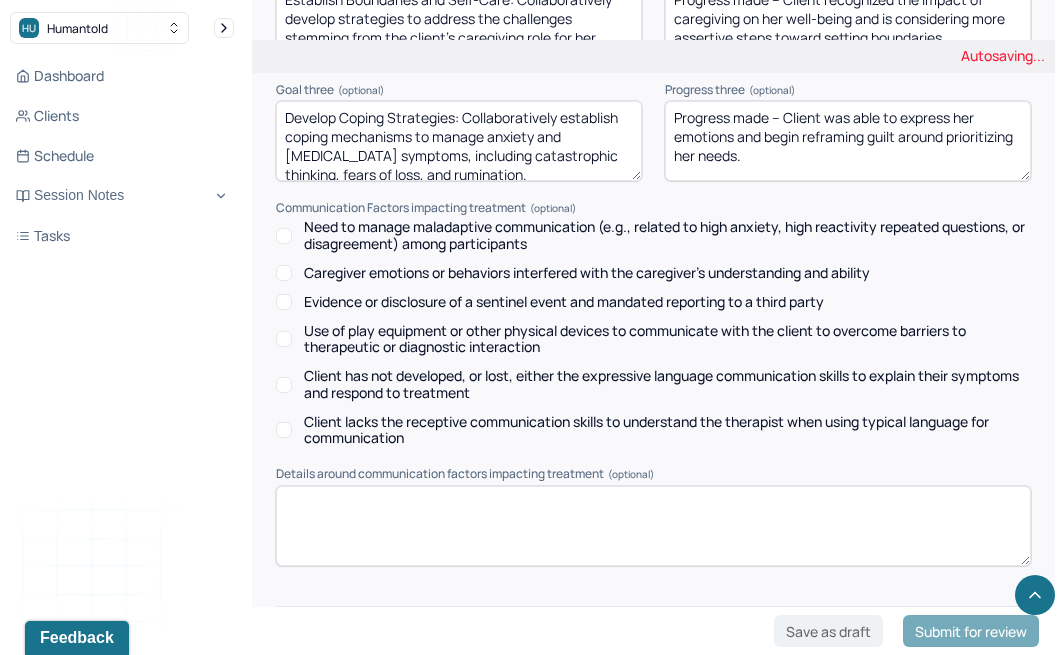 scroll, scrollTop: 3209, scrollLeft: 0, axis: vertical 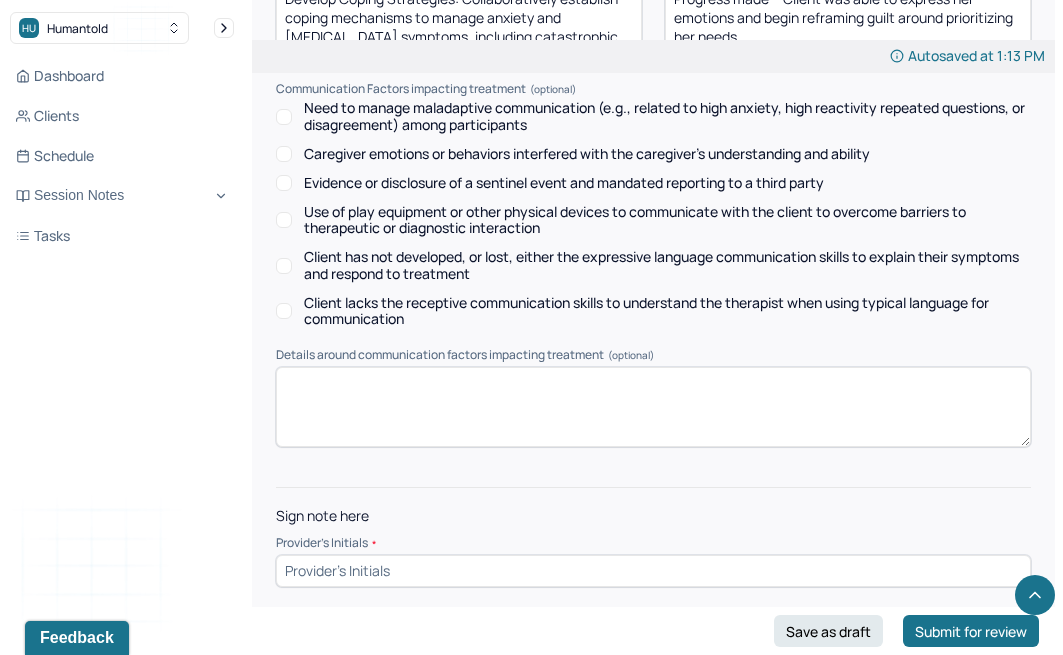 click at bounding box center [653, 571] 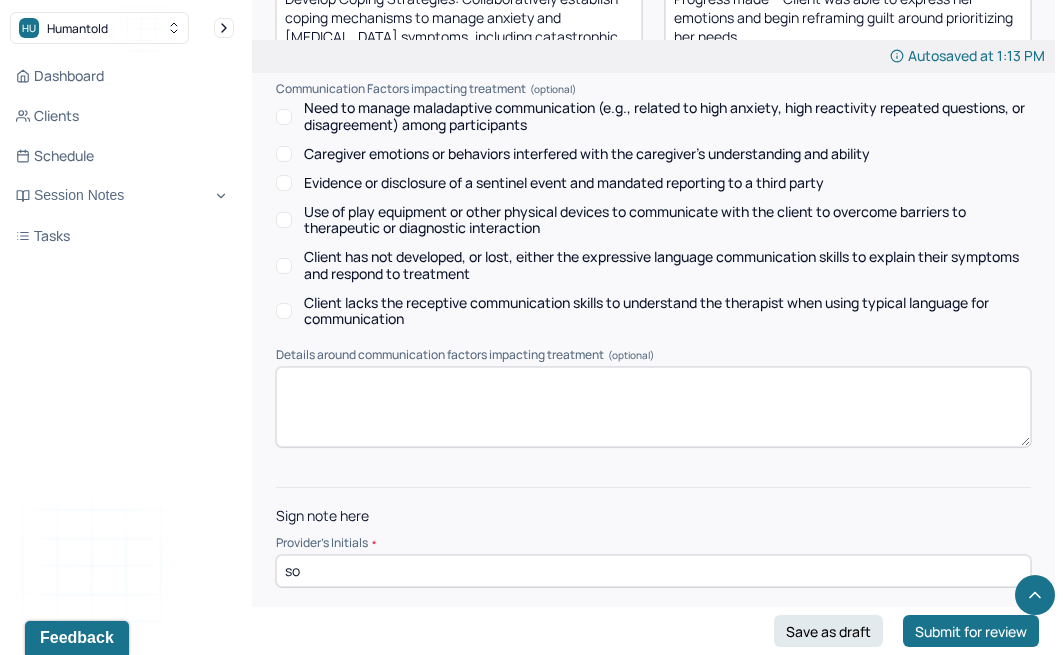 type on "so" 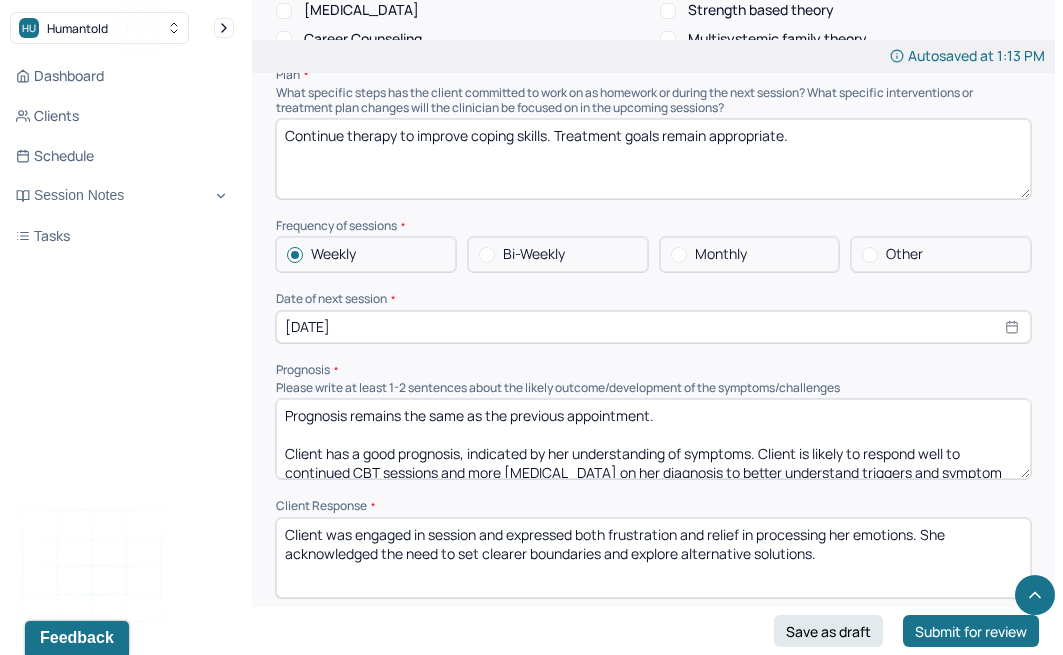 scroll, scrollTop: 2277, scrollLeft: 0, axis: vertical 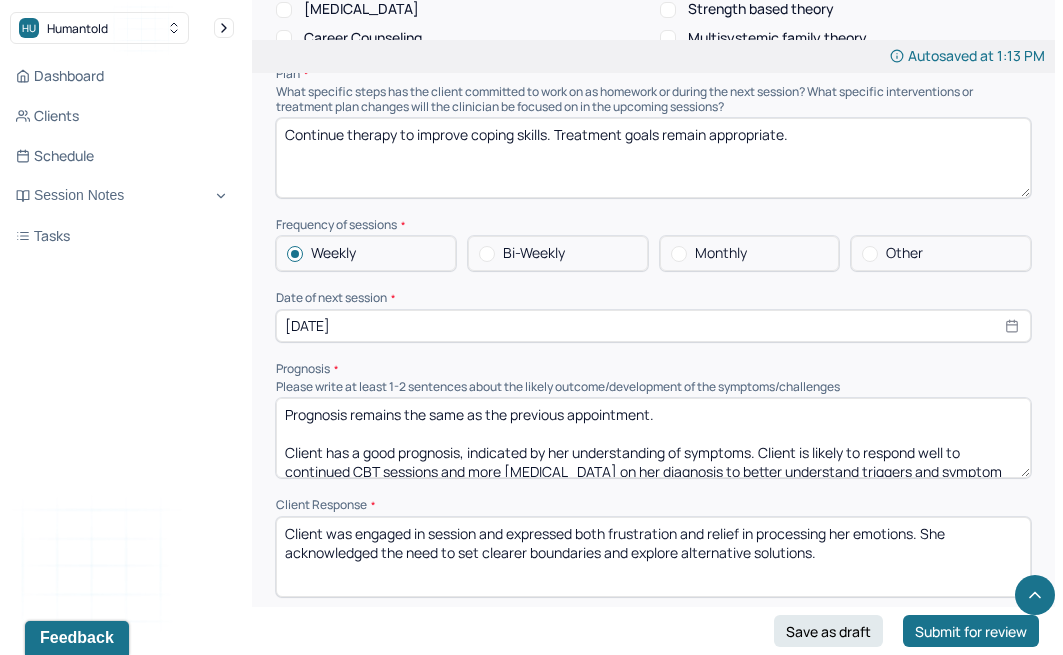 click on "[DATE]" at bounding box center (653, 326) 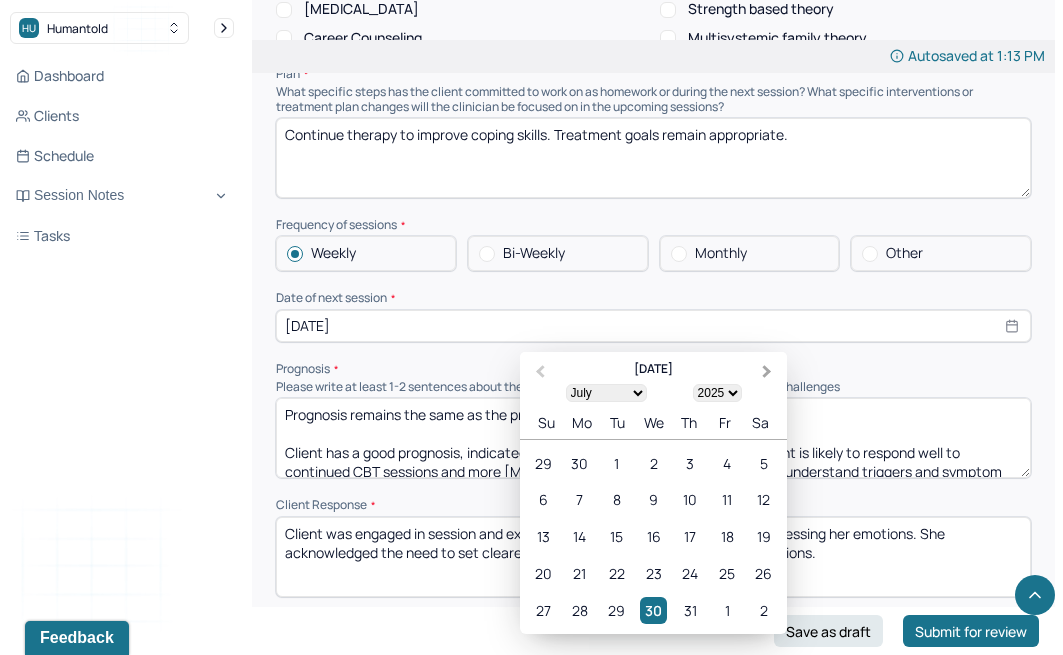 click on "Next Month" at bounding box center (769, 373) 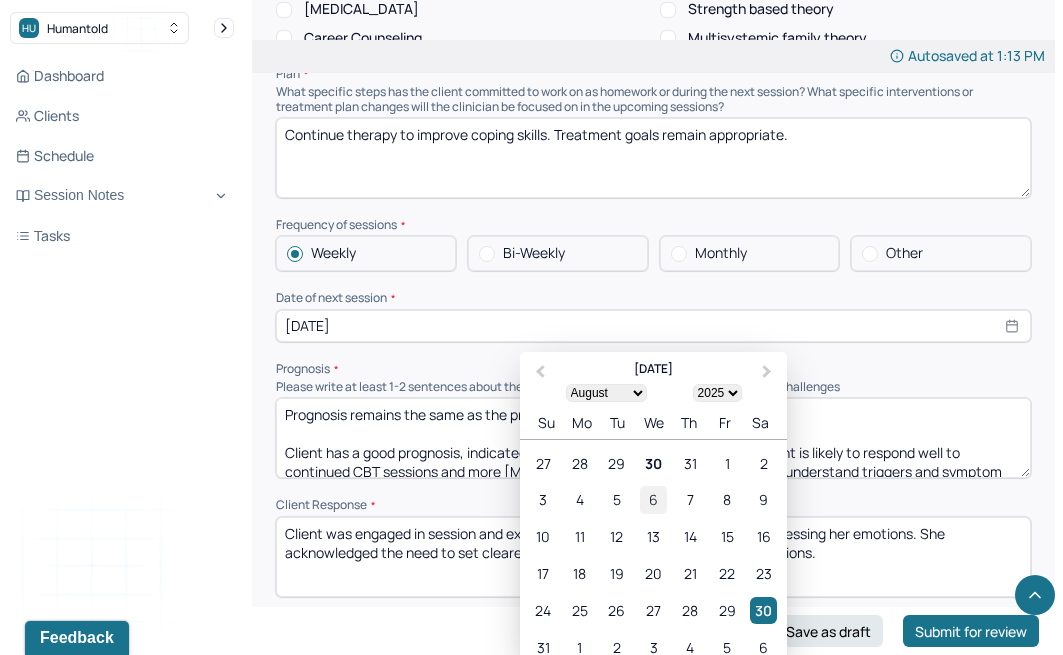 click on "6" at bounding box center (653, 499) 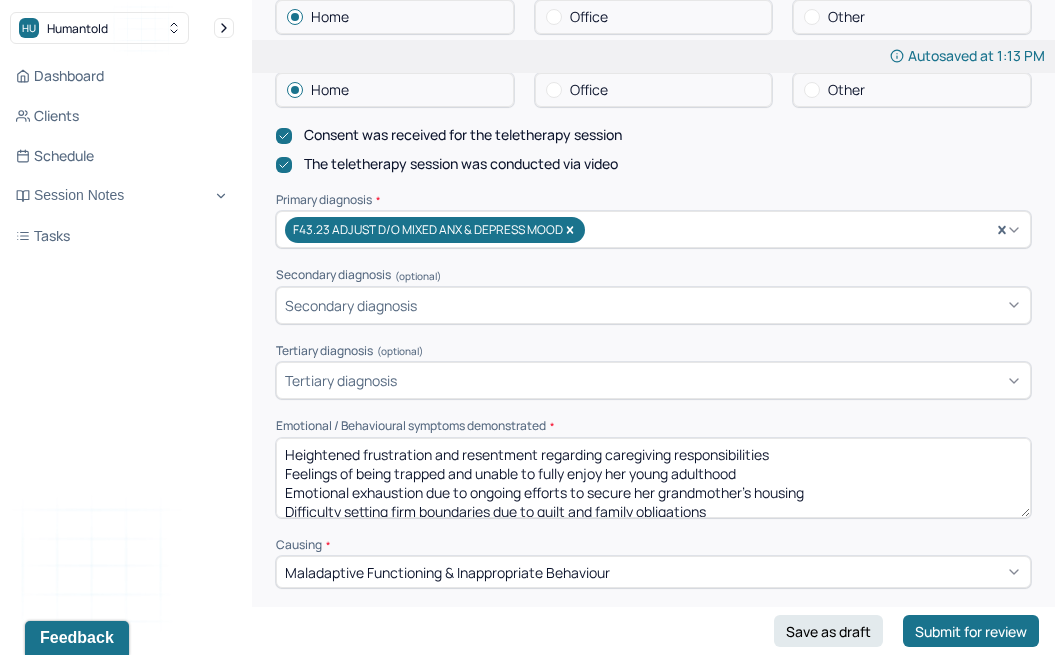 scroll, scrollTop: 0, scrollLeft: 0, axis: both 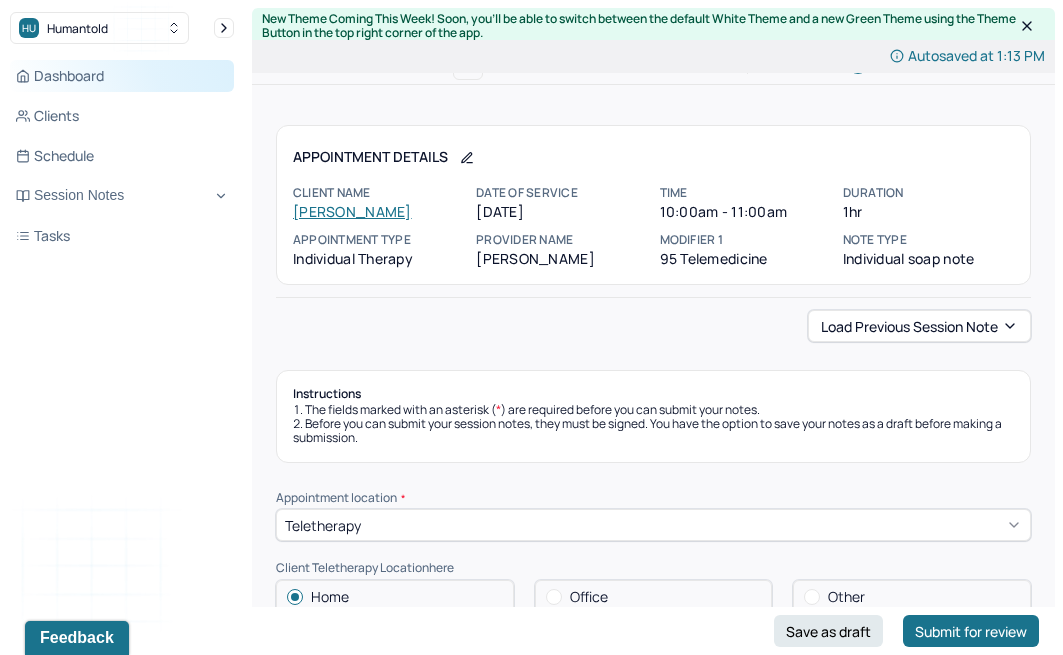click on "Dashboard" at bounding box center (122, 76) 